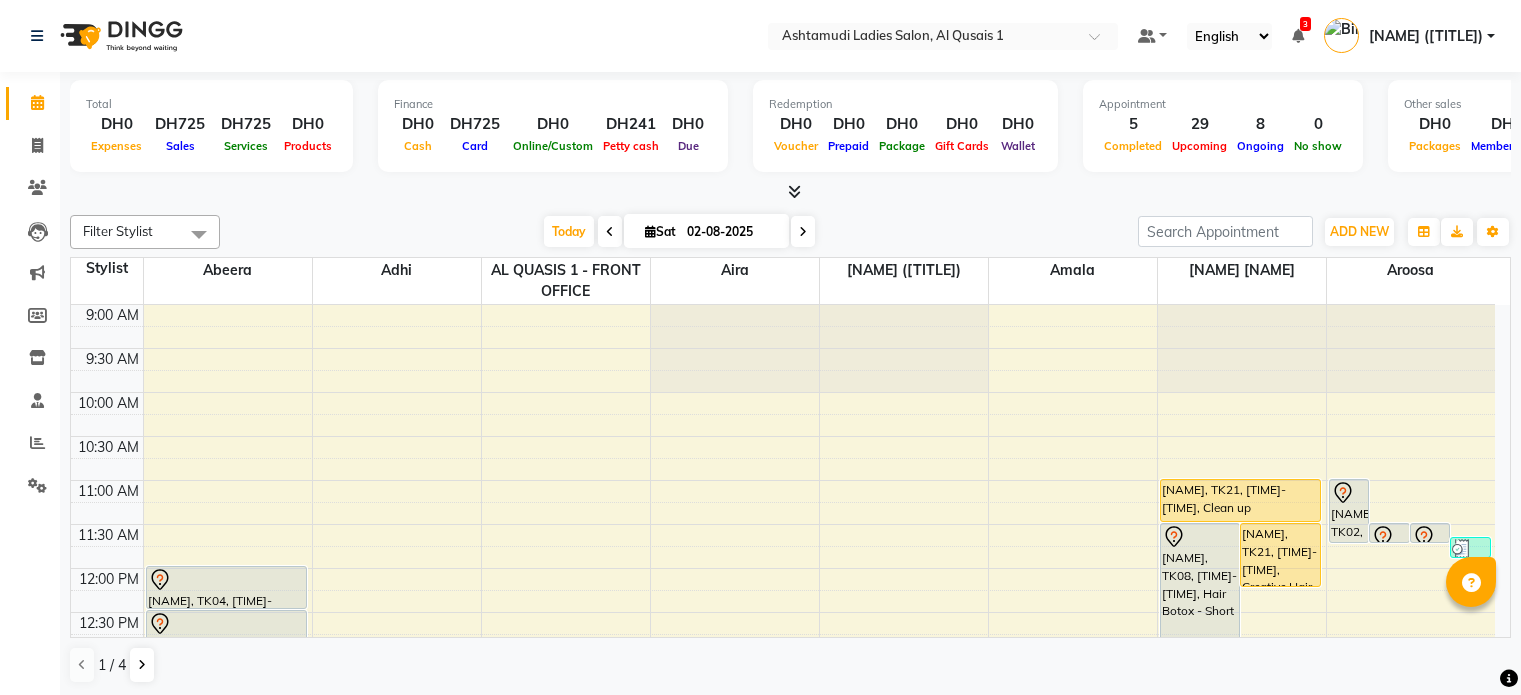 scroll, scrollTop: 0, scrollLeft: 0, axis: both 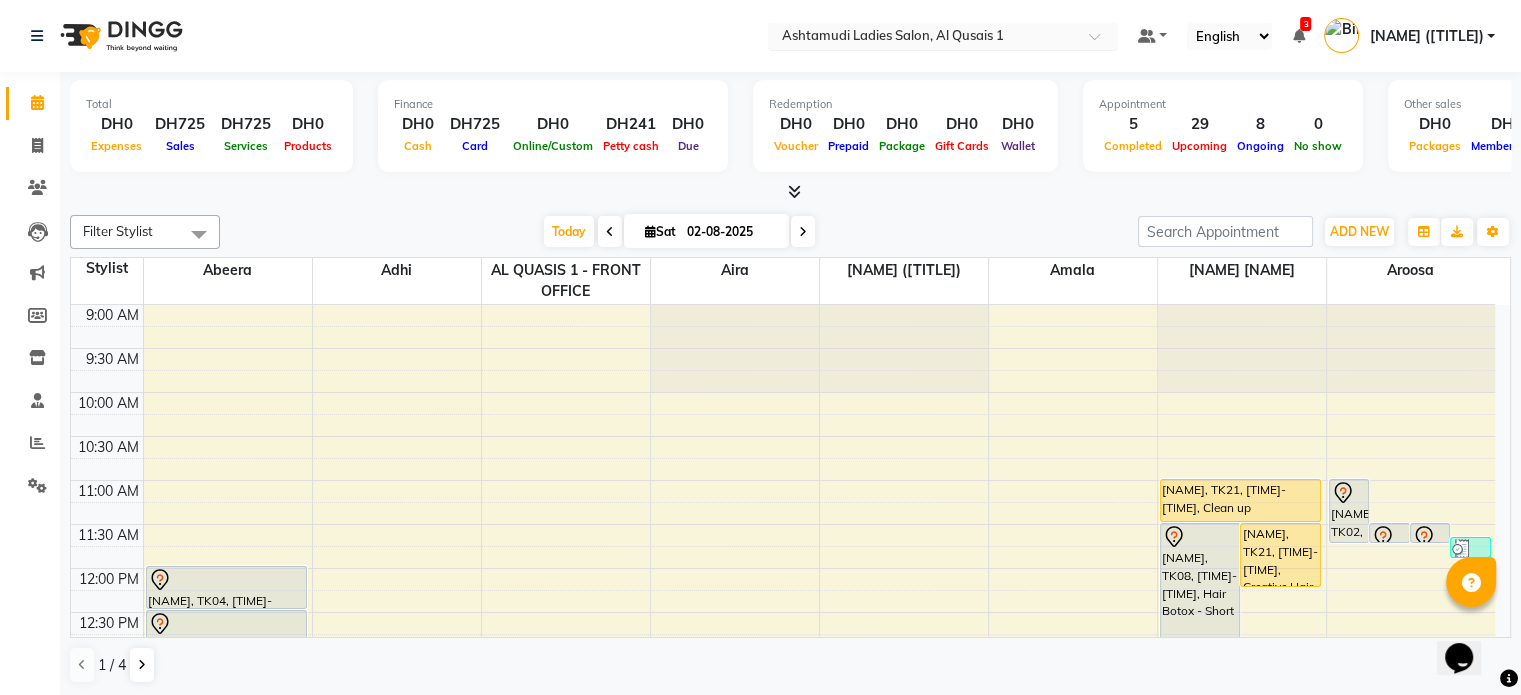 click at bounding box center [923, 38] 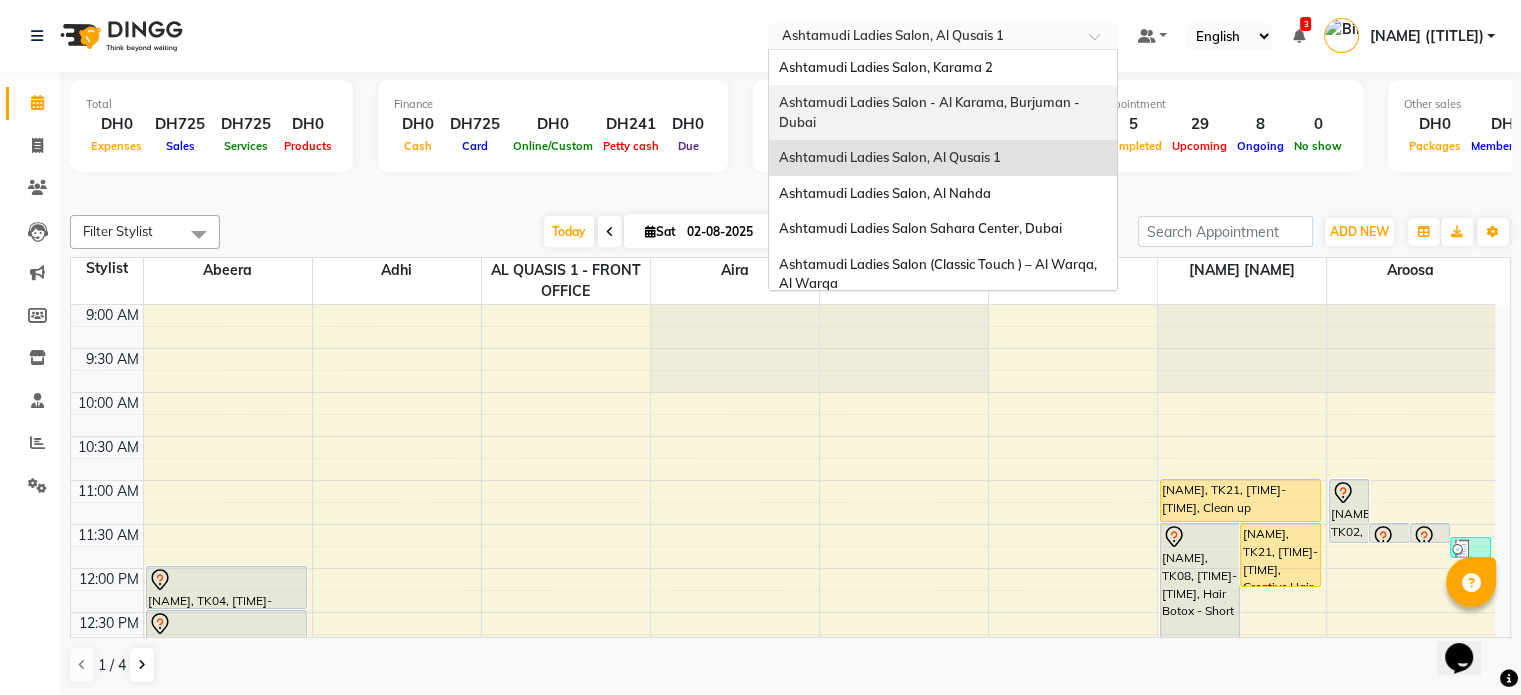 drag, startPoint x: 910, startPoint y: 101, endPoint x: 864, endPoint y: 111, distance: 47.07441 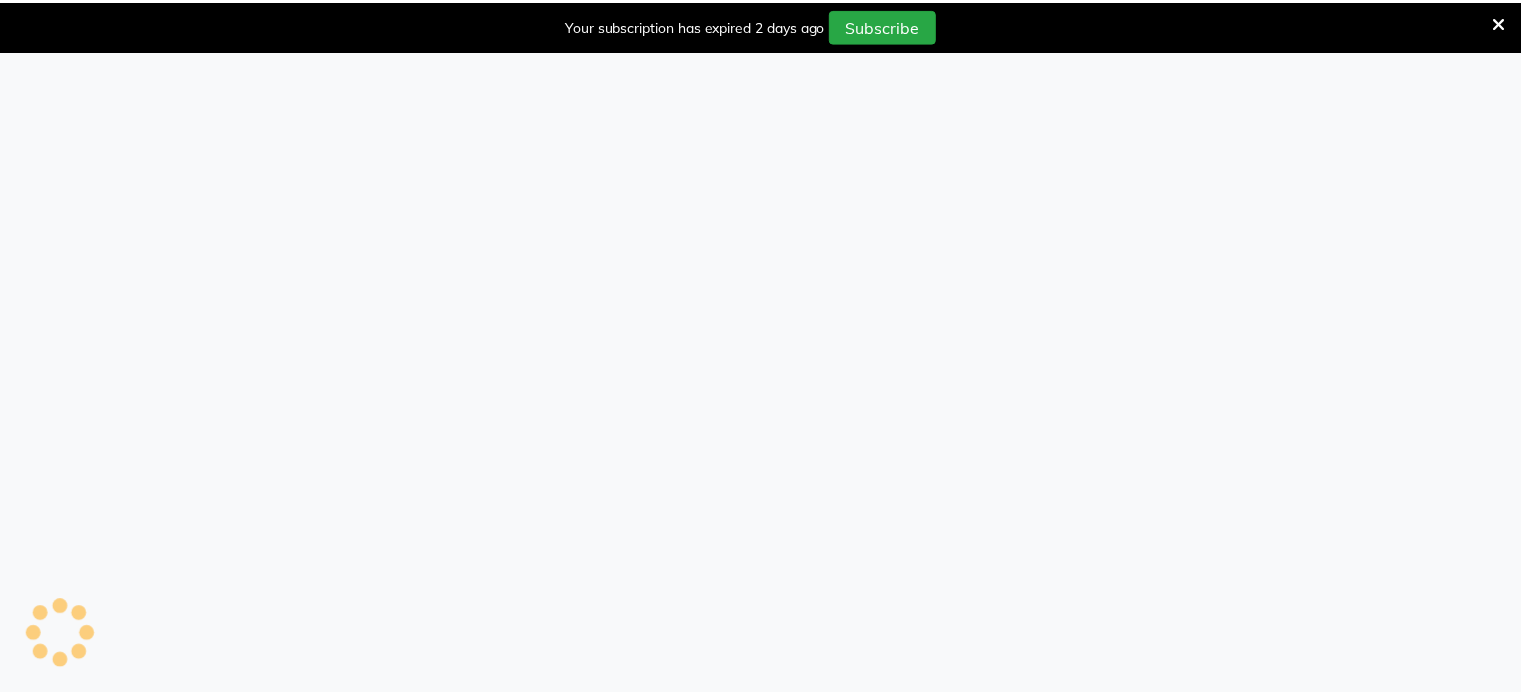 scroll, scrollTop: 0, scrollLeft: 0, axis: both 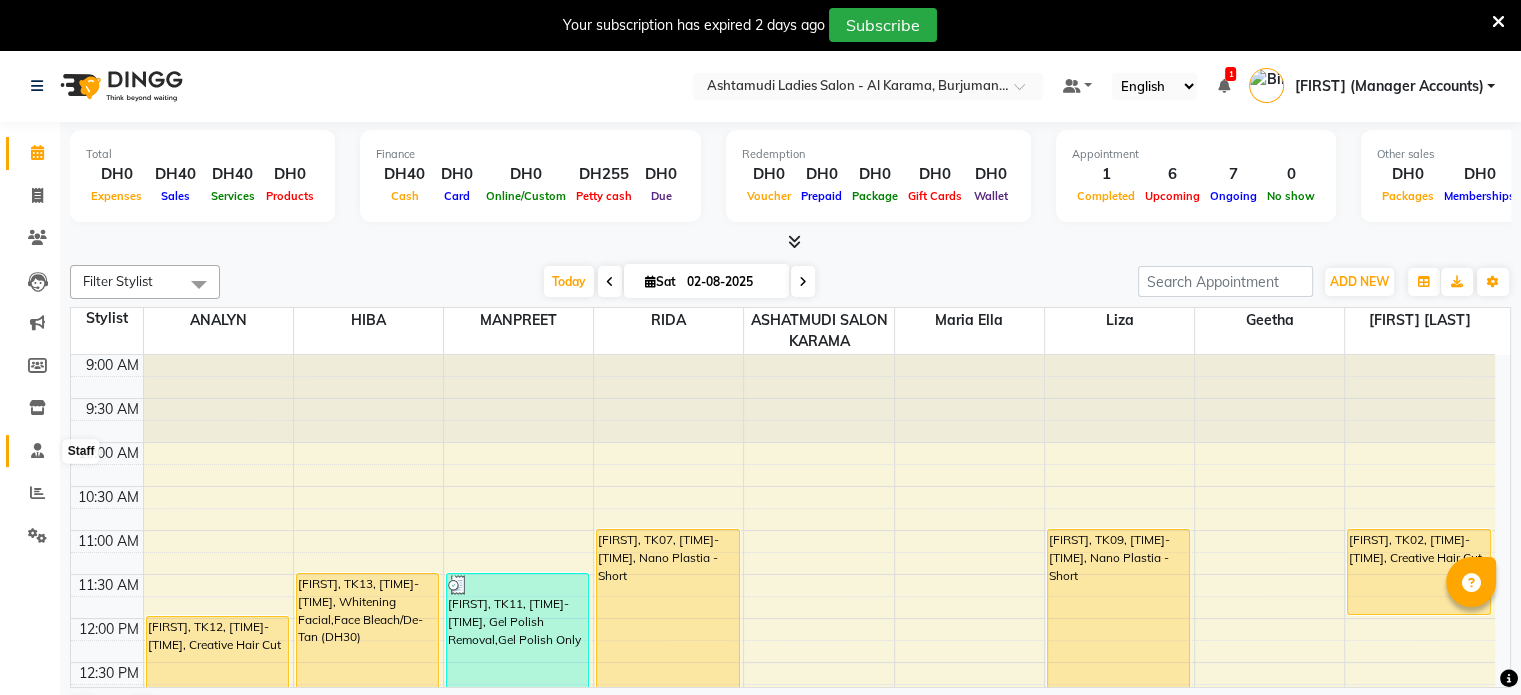 click 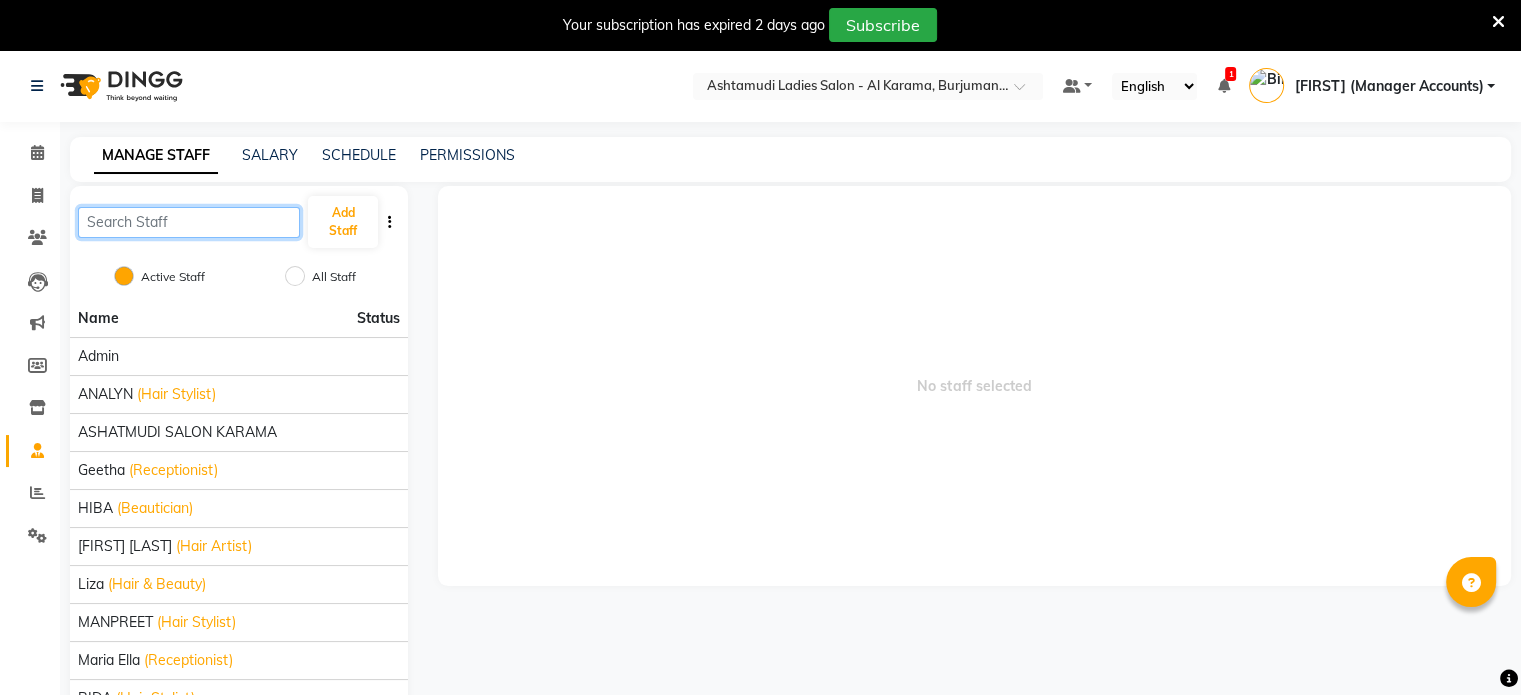 click 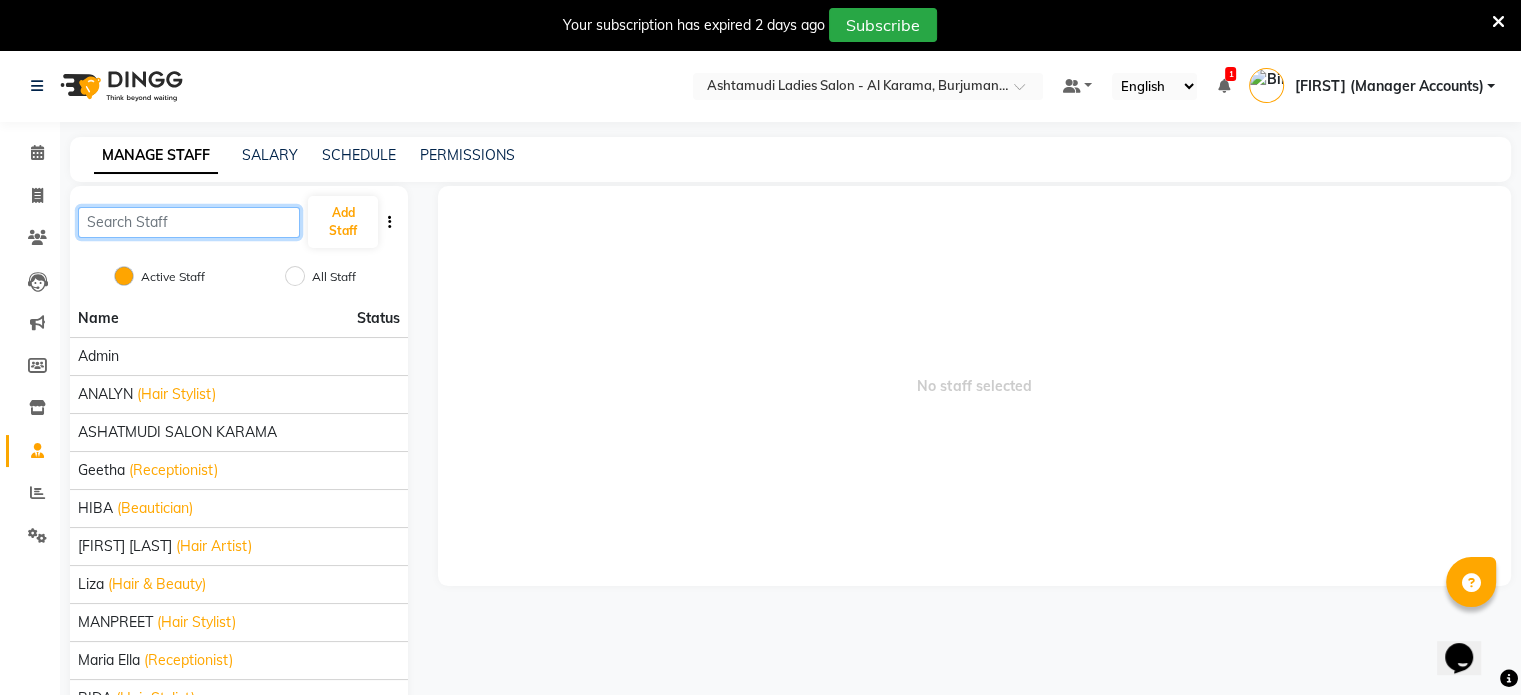 scroll, scrollTop: 0, scrollLeft: 0, axis: both 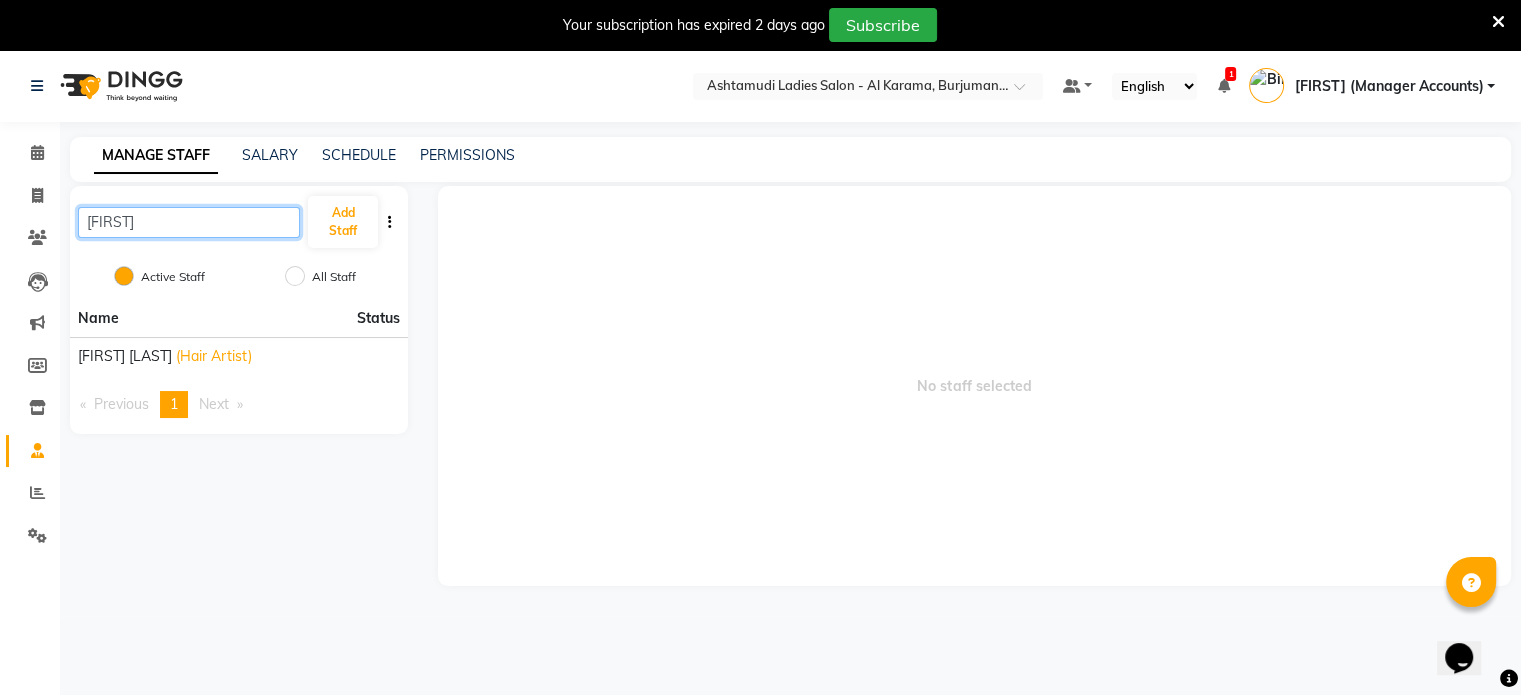 type on "[FIRST]" 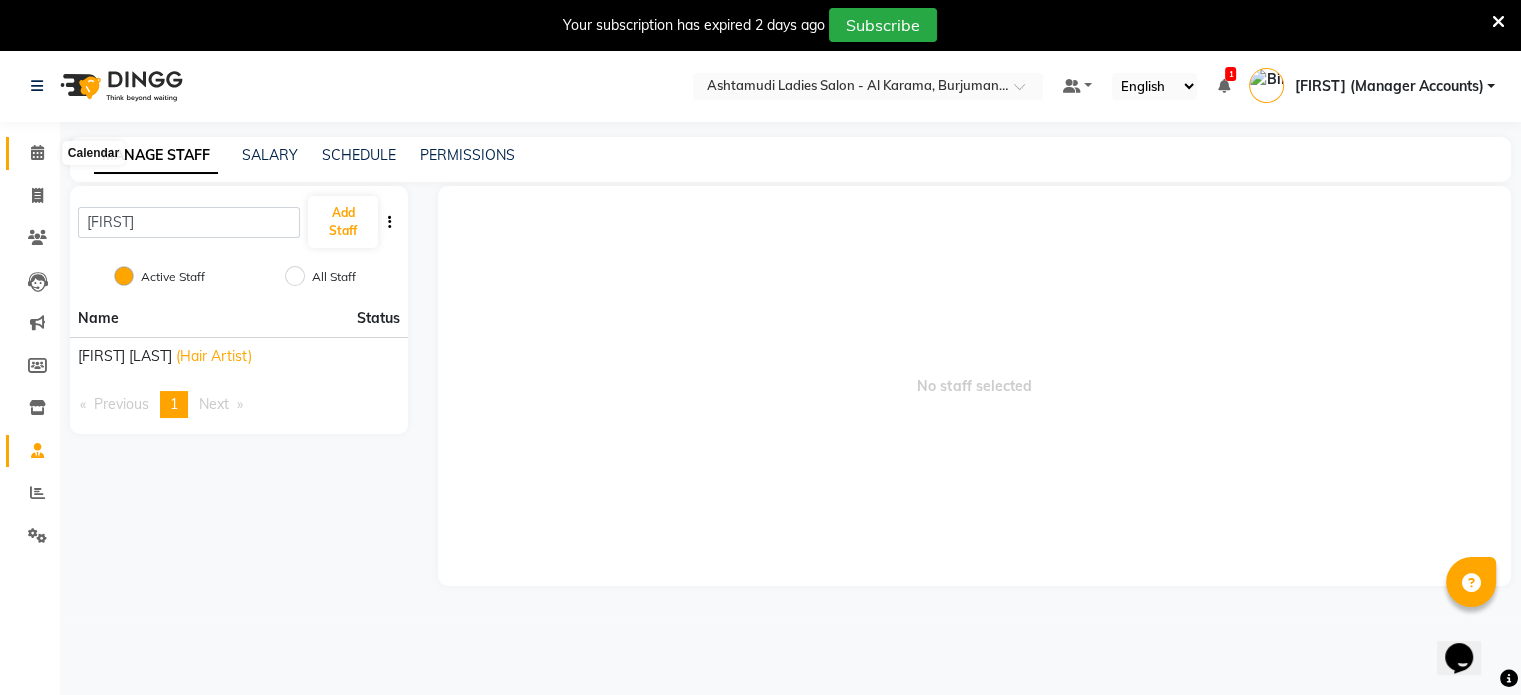 click 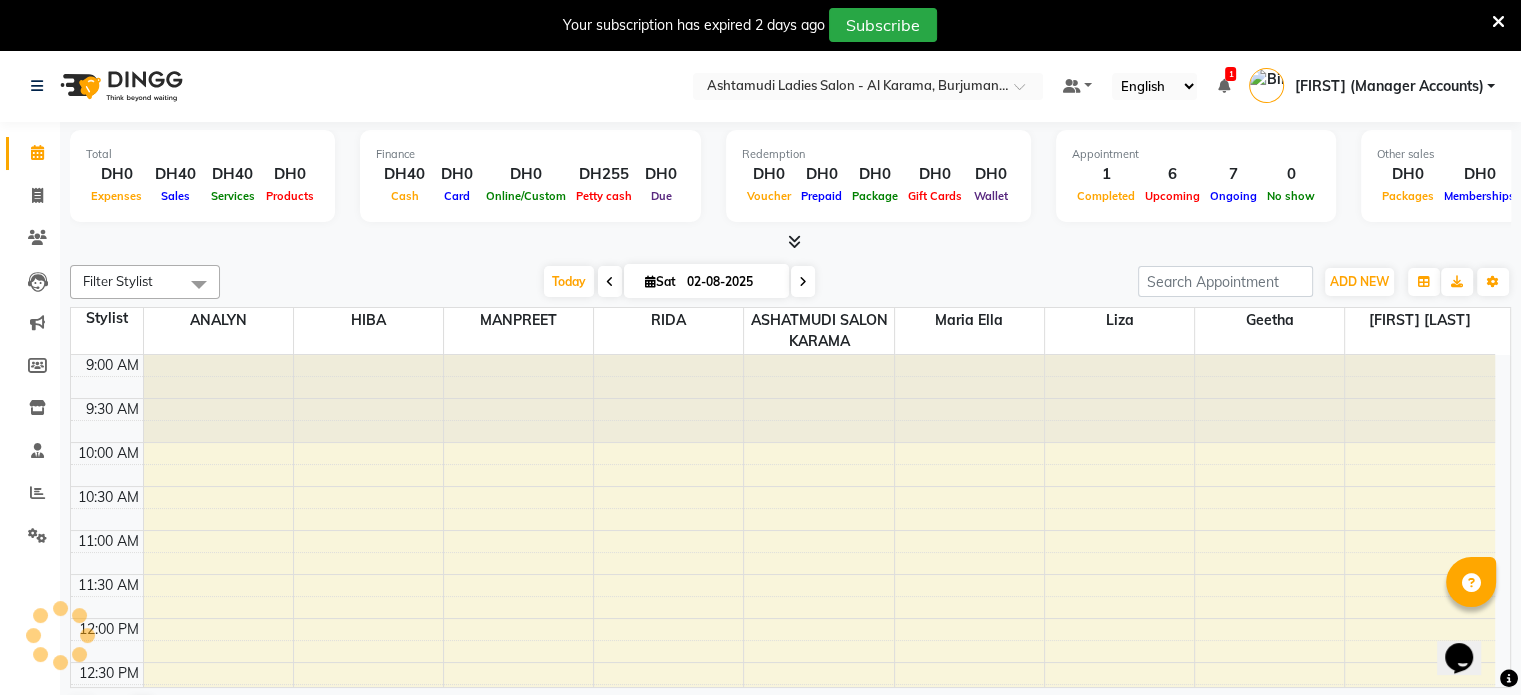 scroll, scrollTop: 0, scrollLeft: 0, axis: both 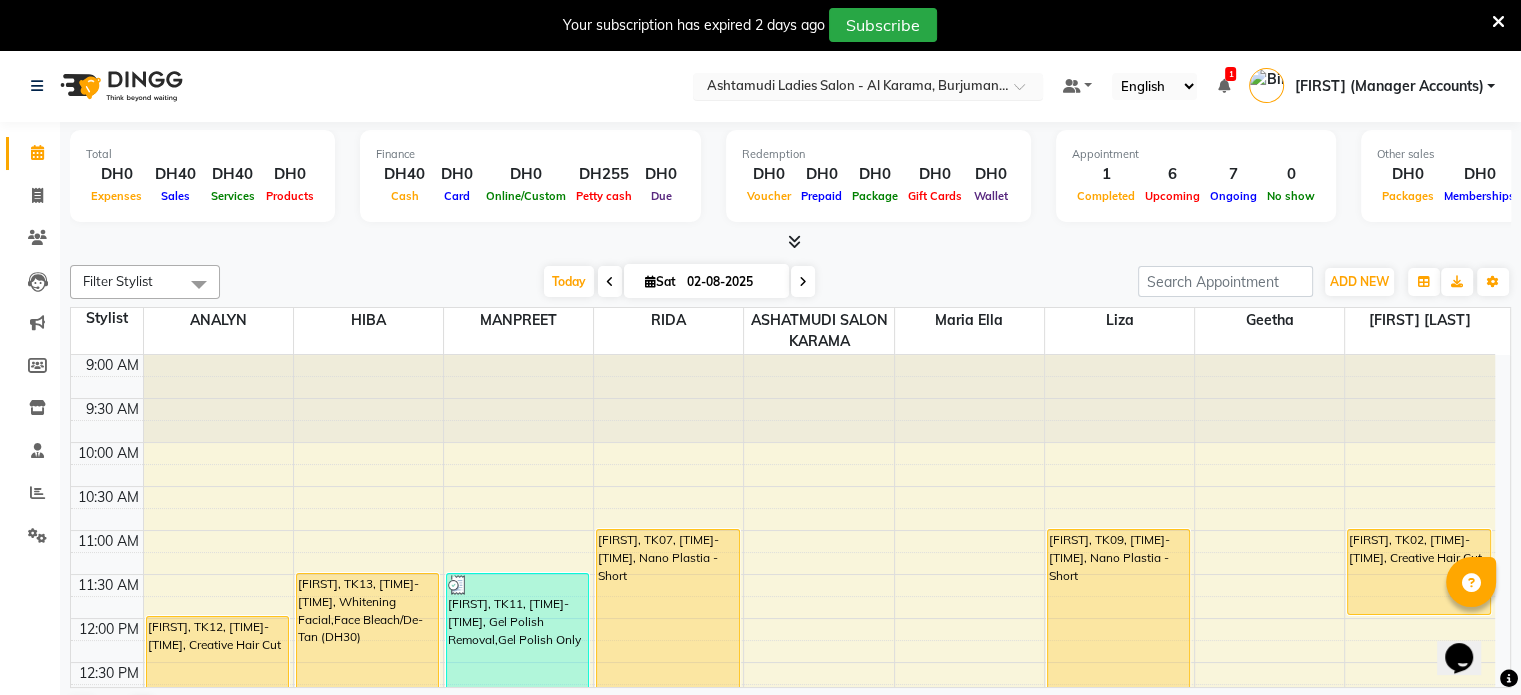 click at bounding box center (848, 88) 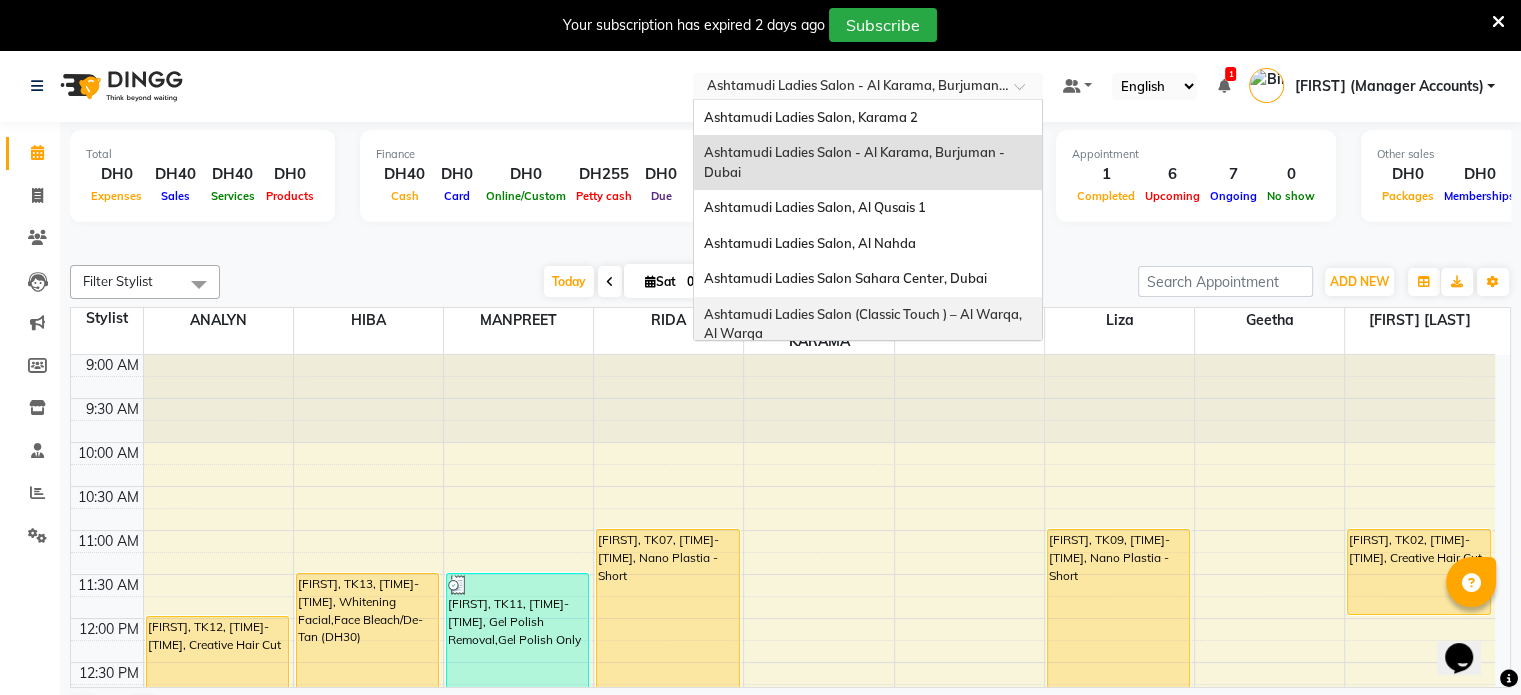 click on "Ashtamudi Ladies Salon (Classic Touch ) – Al Warqa, Al Warqa" at bounding box center [864, 324] 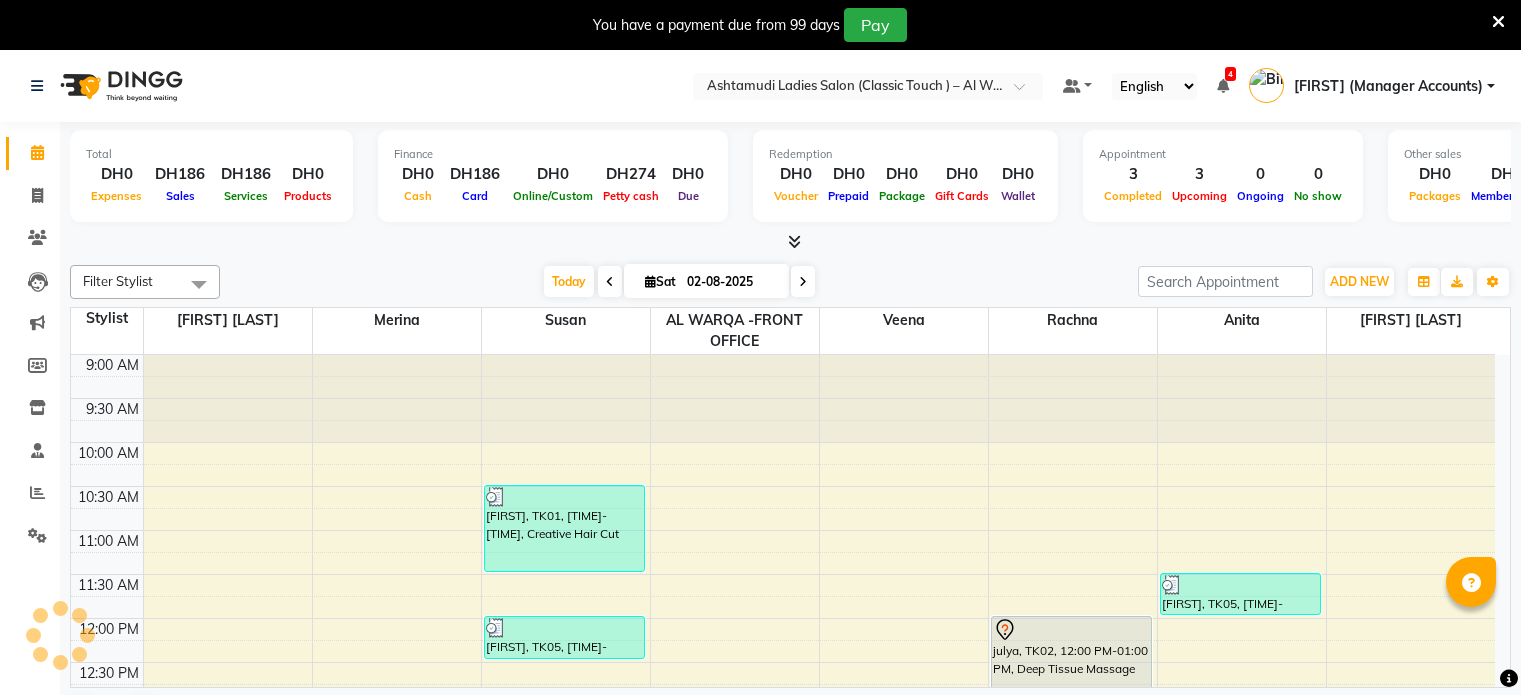 scroll, scrollTop: 0, scrollLeft: 0, axis: both 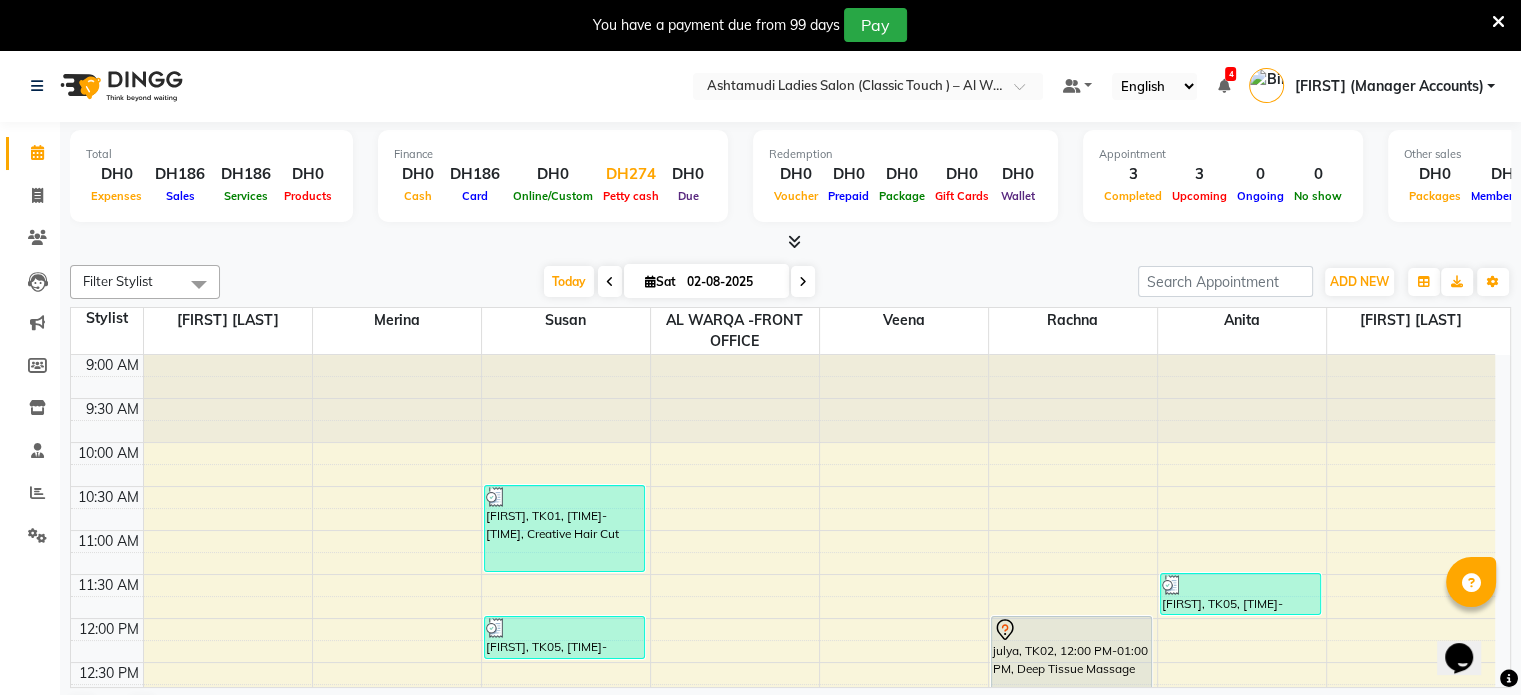 click on "Petty cash" at bounding box center [631, 195] 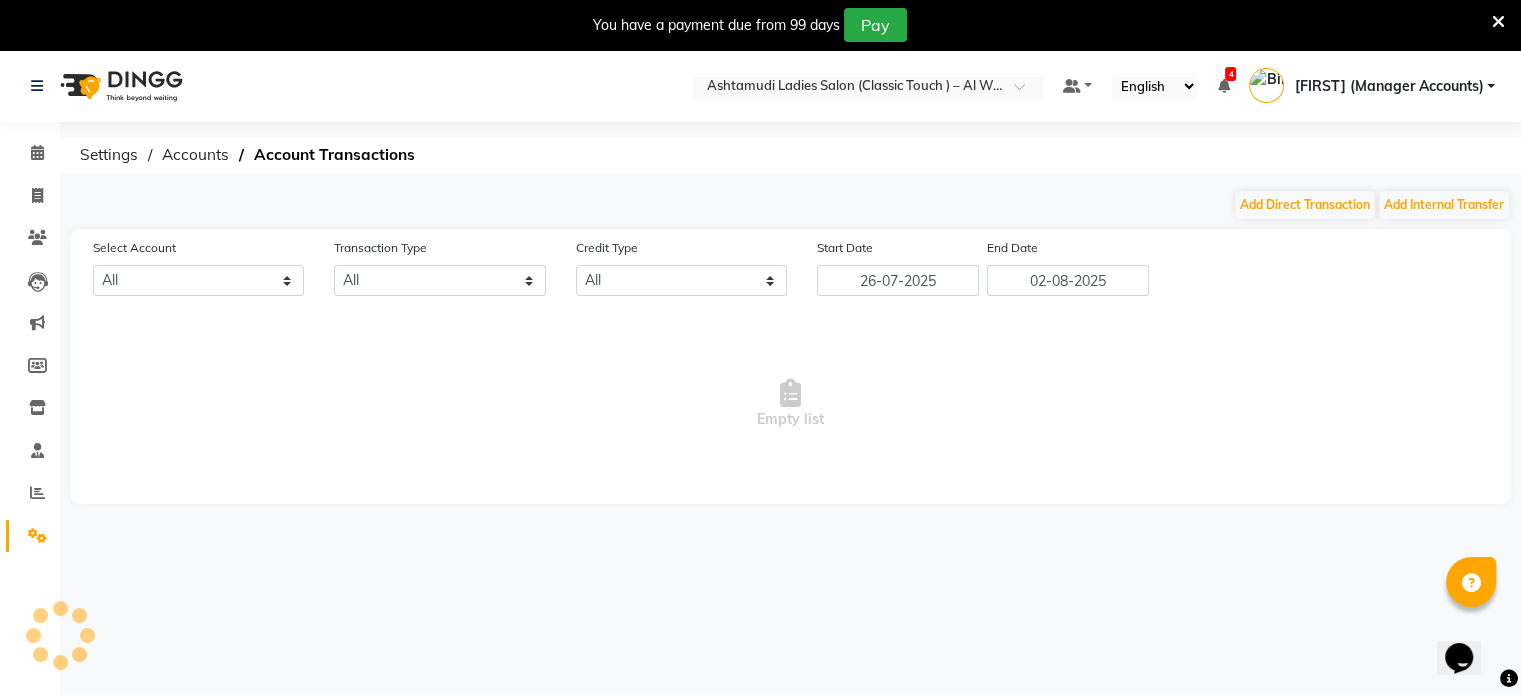 select on "7329" 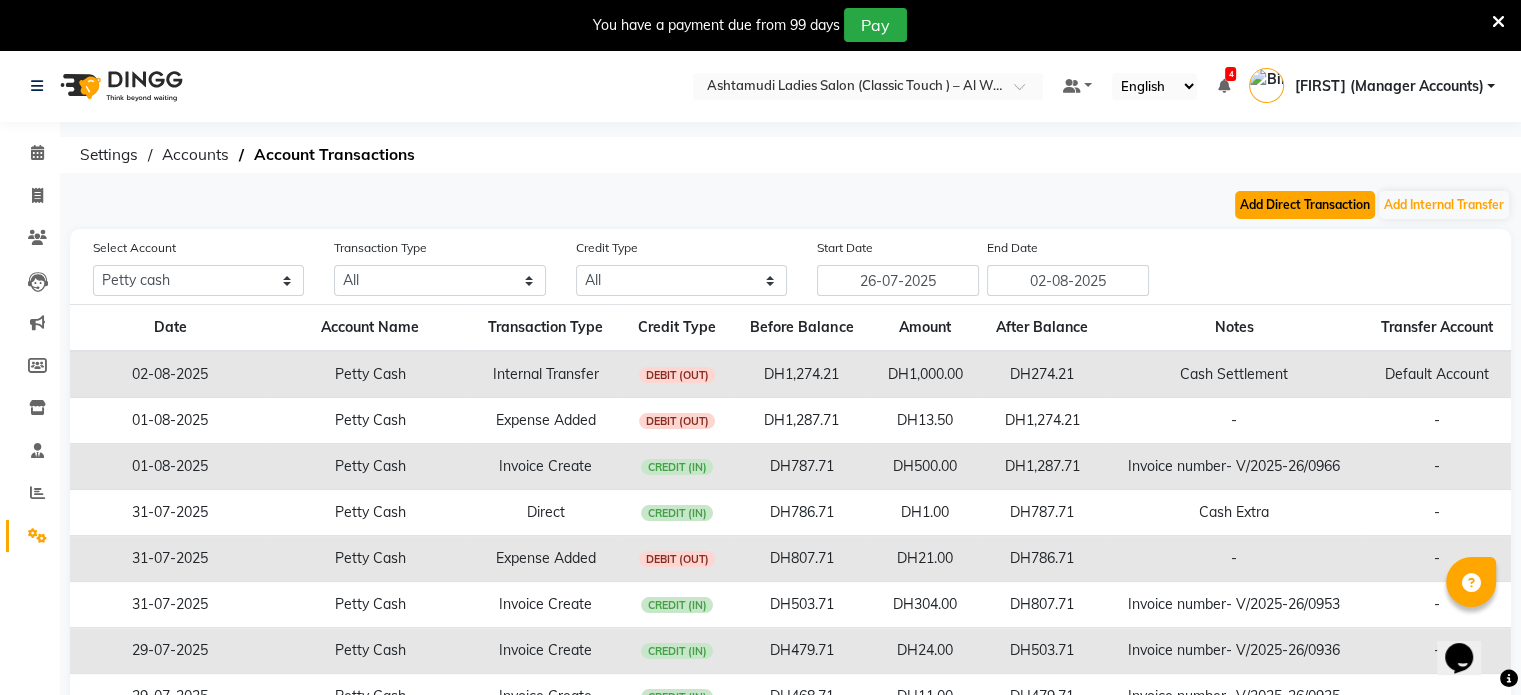 click on "Add Direct Transaction" 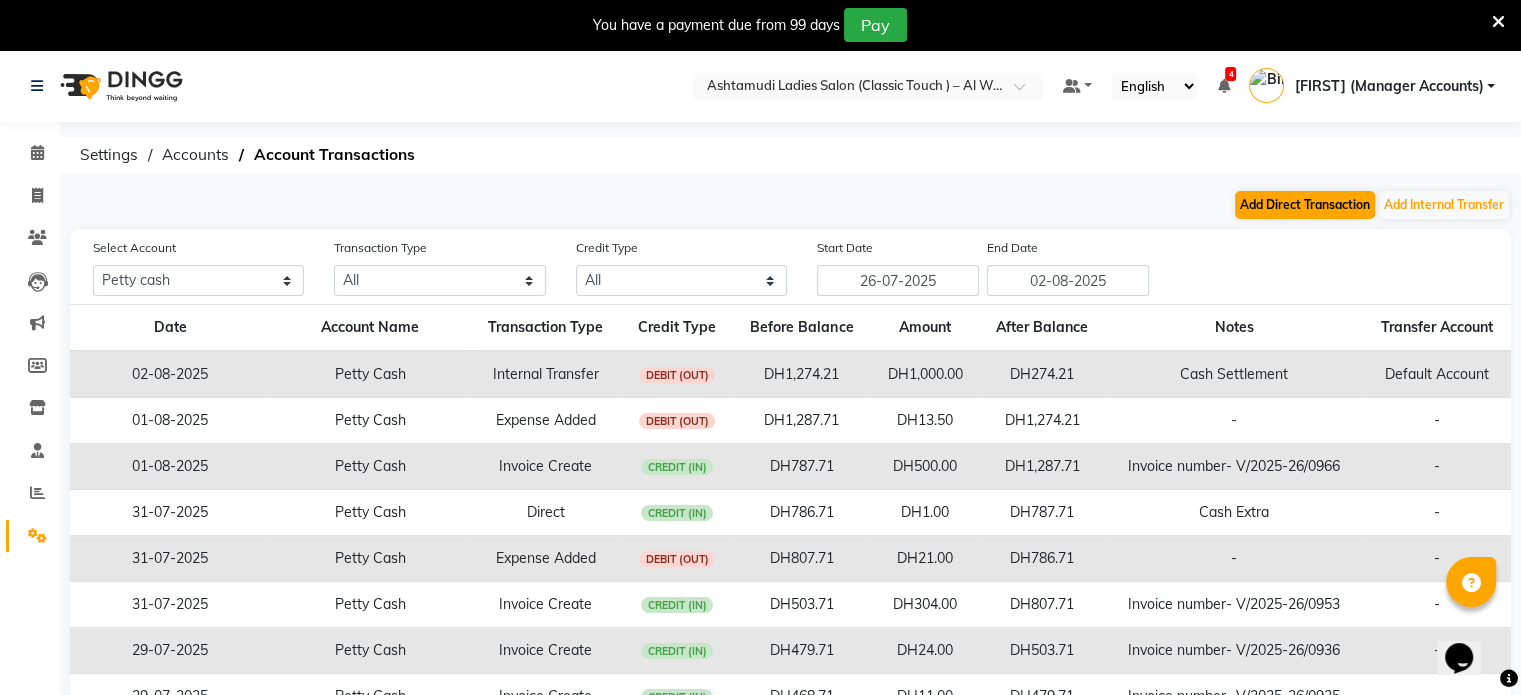select on "direct" 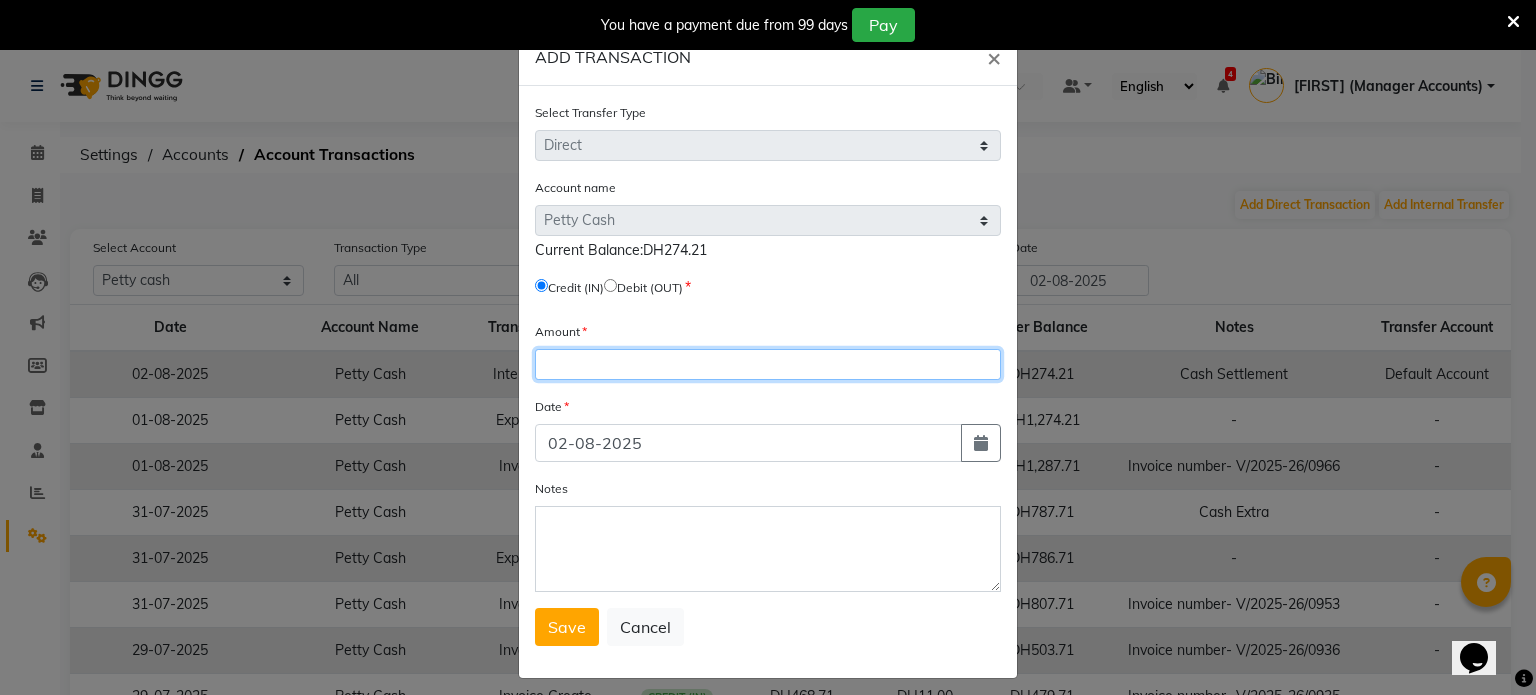 click 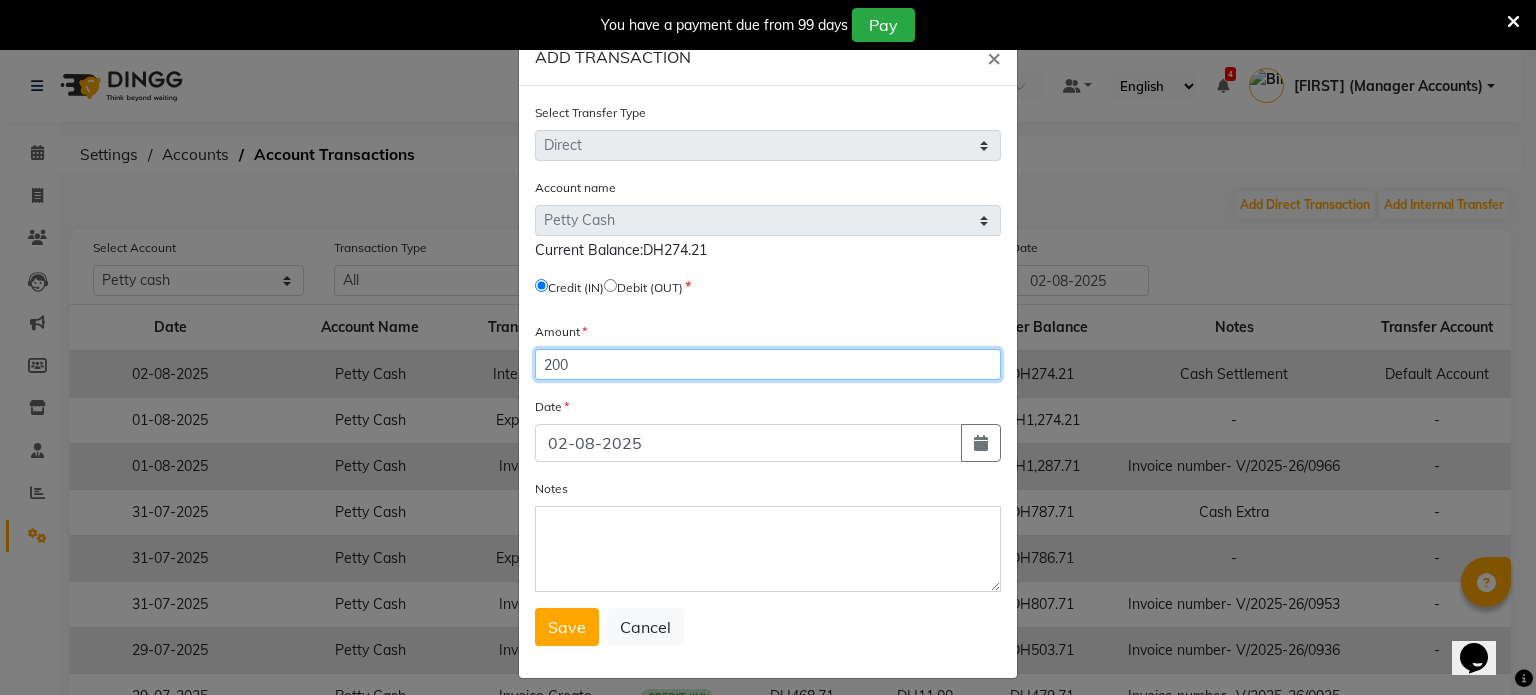 type on "200" 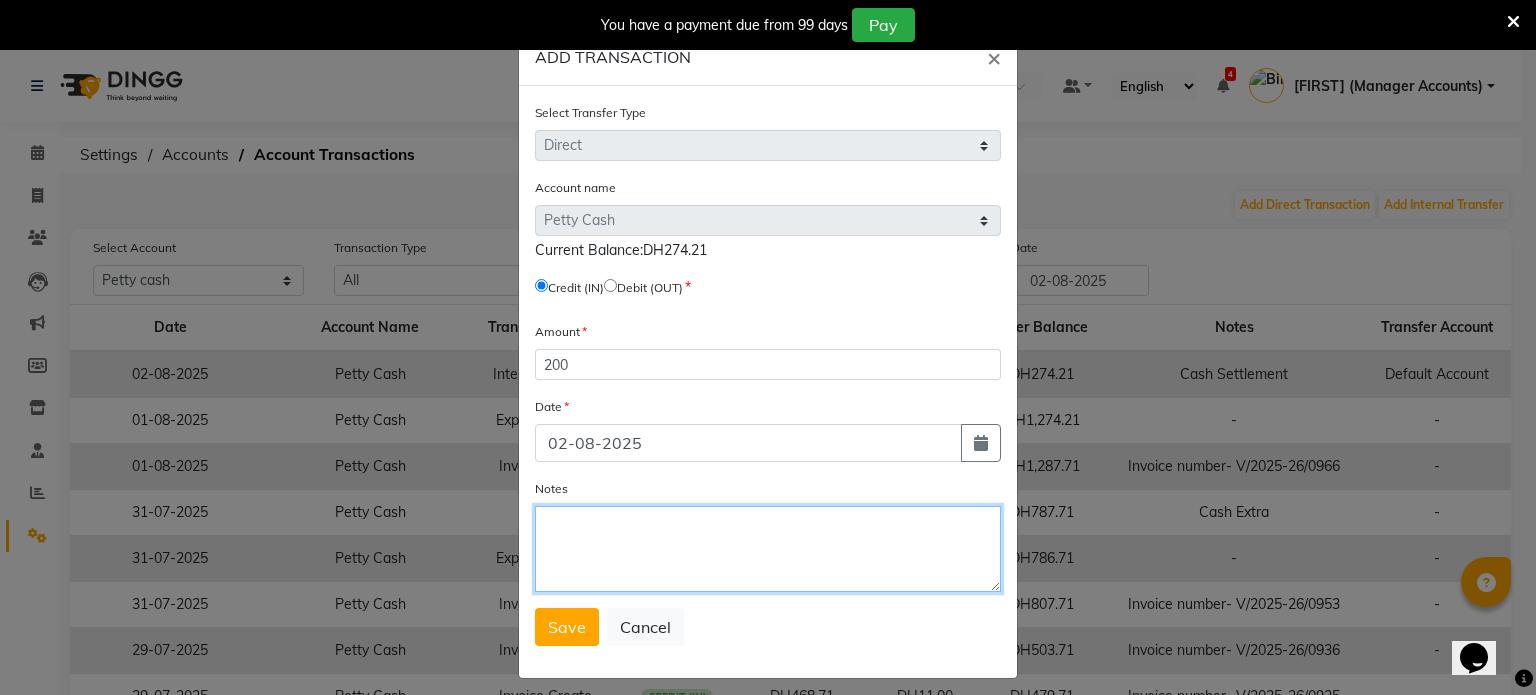 click on "Notes" at bounding box center [768, 549] 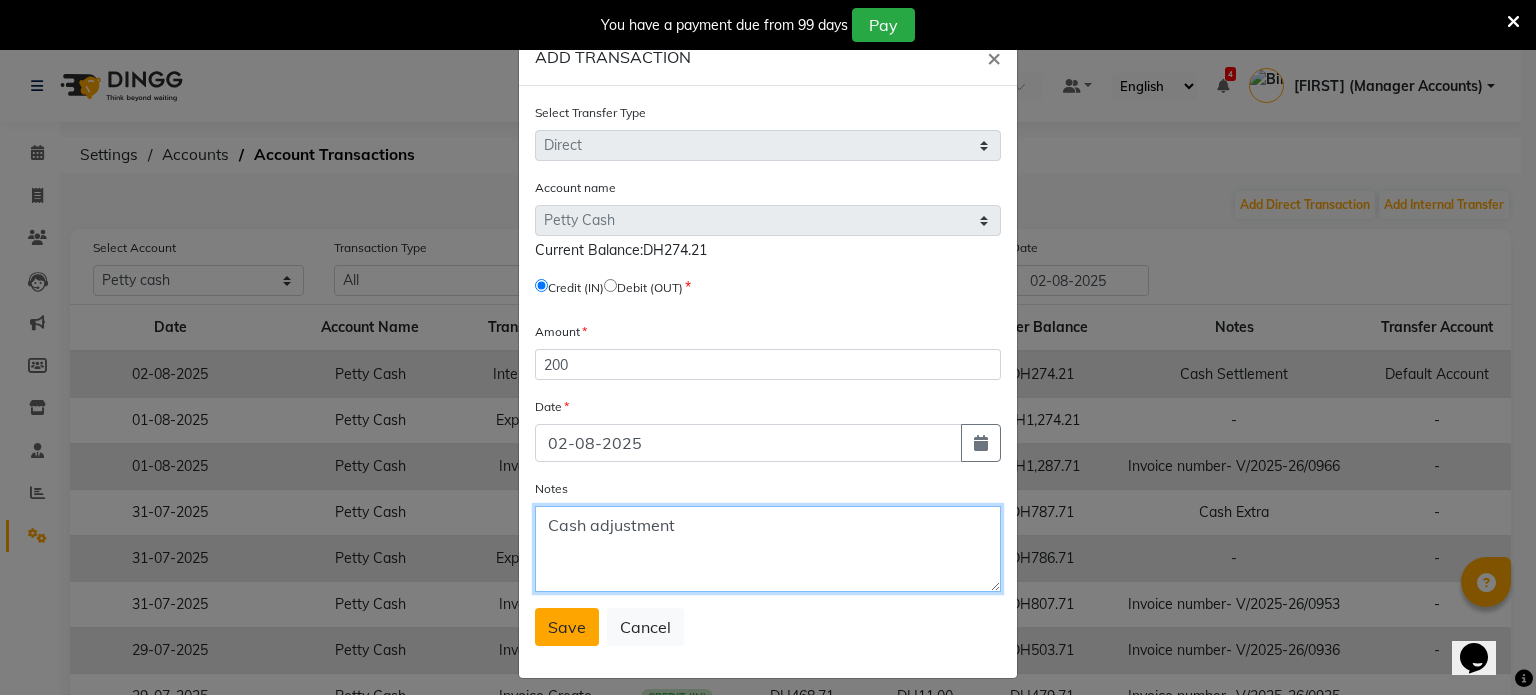 type on "Cash adjustment" 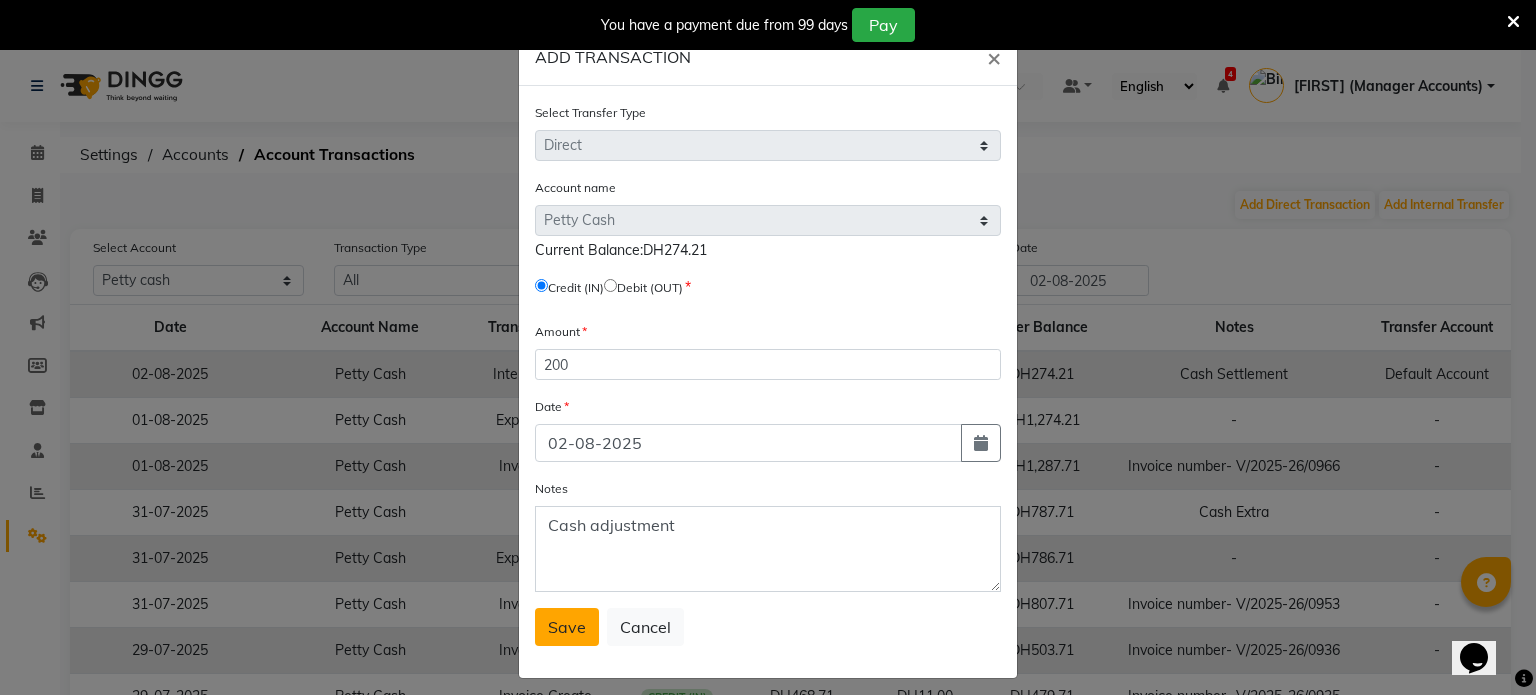 click on "Save" at bounding box center [567, 627] 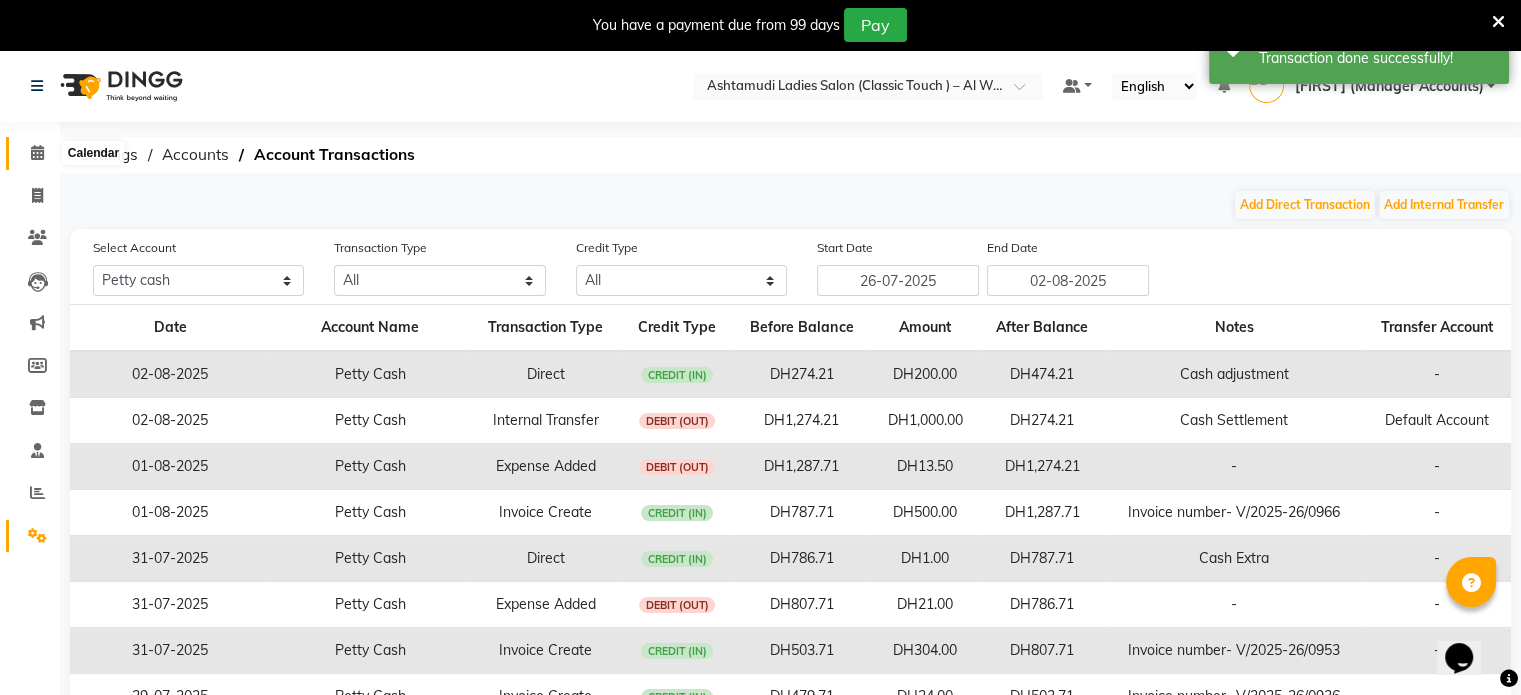 click 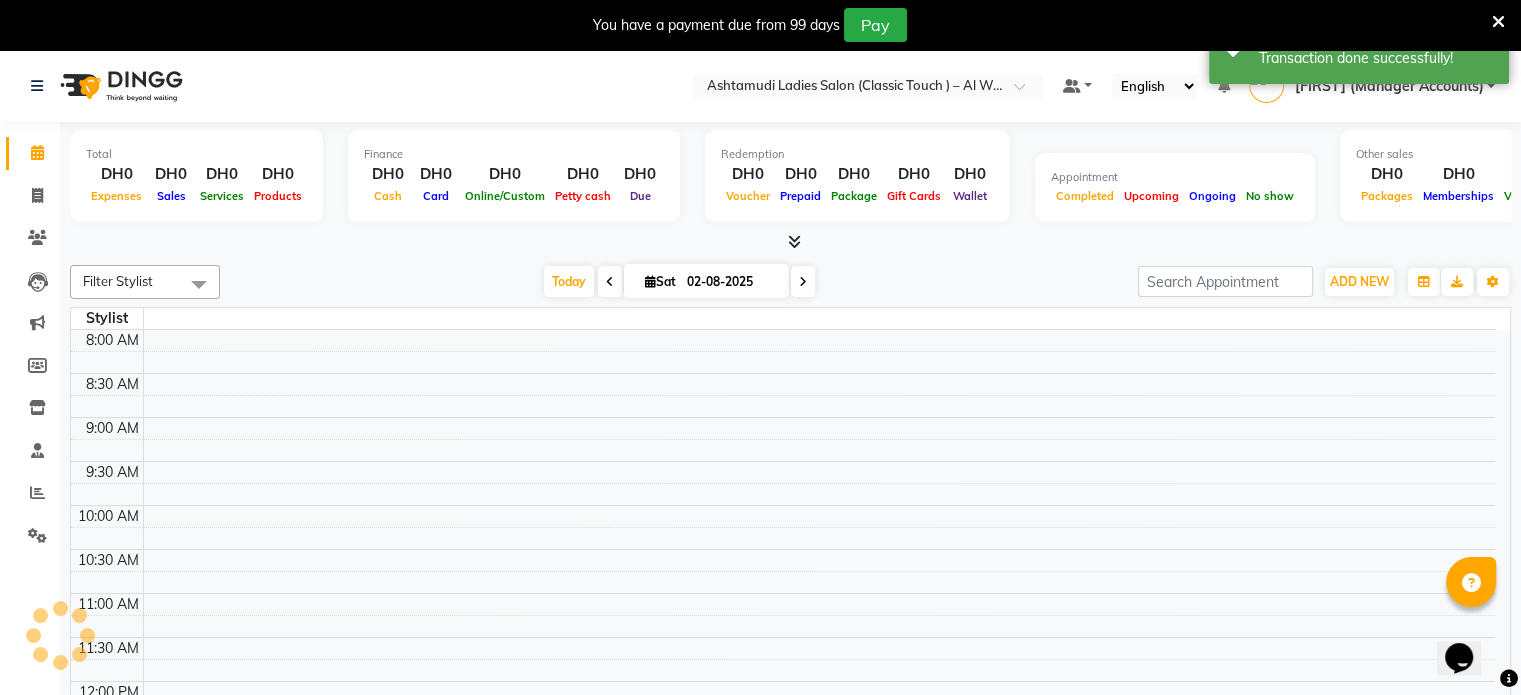 scroll, scrollTop: 0, scrollLeft: 0, axis: both 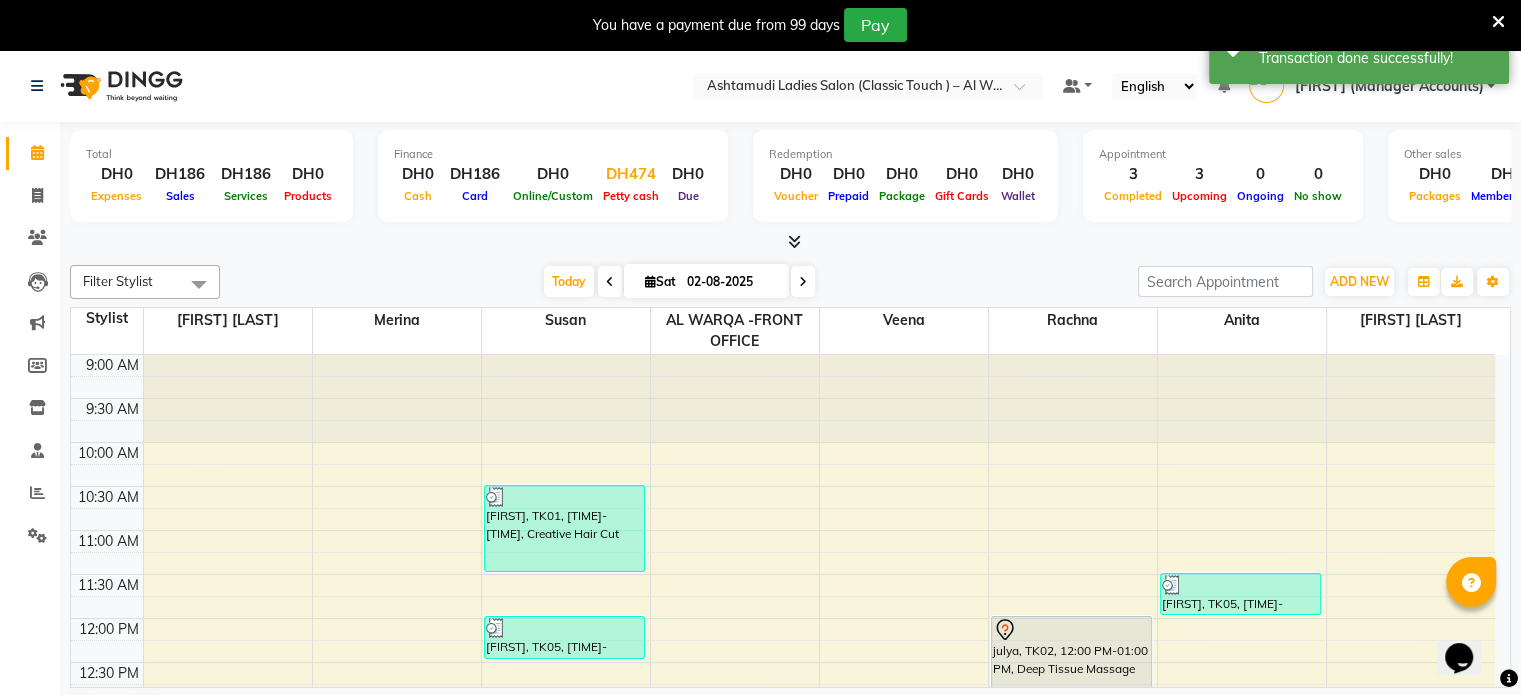 click on "Petty cash" at bounding box center [631, 195] 